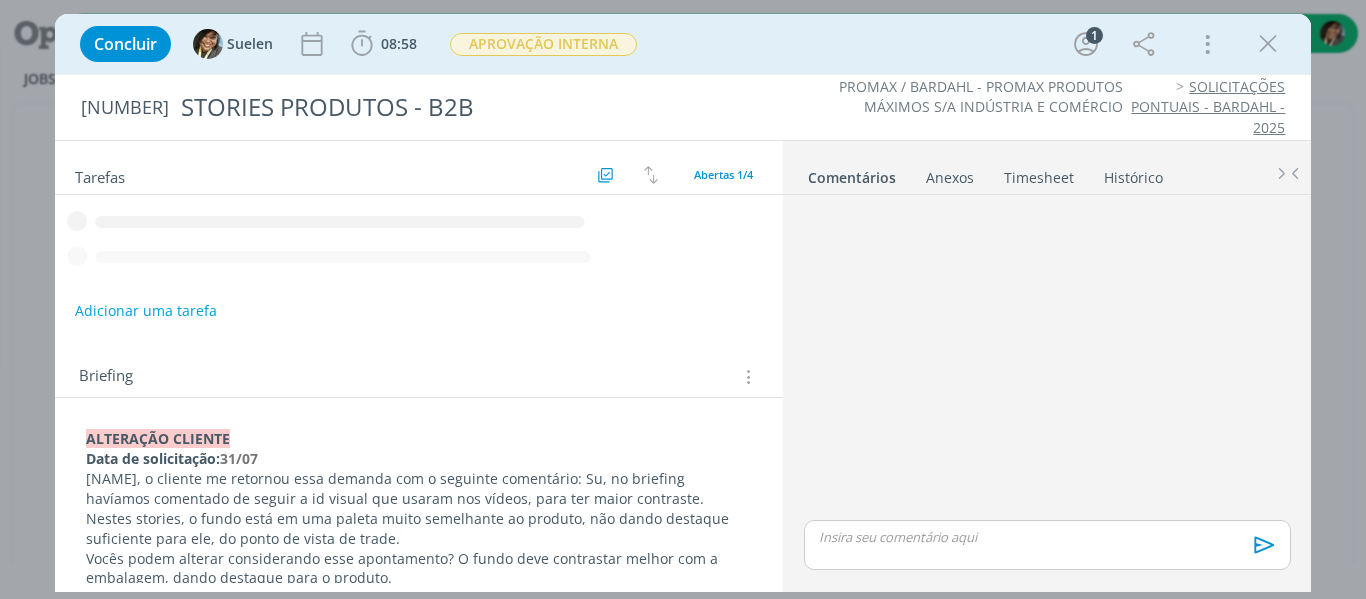 scroll, scrollTop: 0, scrollLeft: 0, axis: both 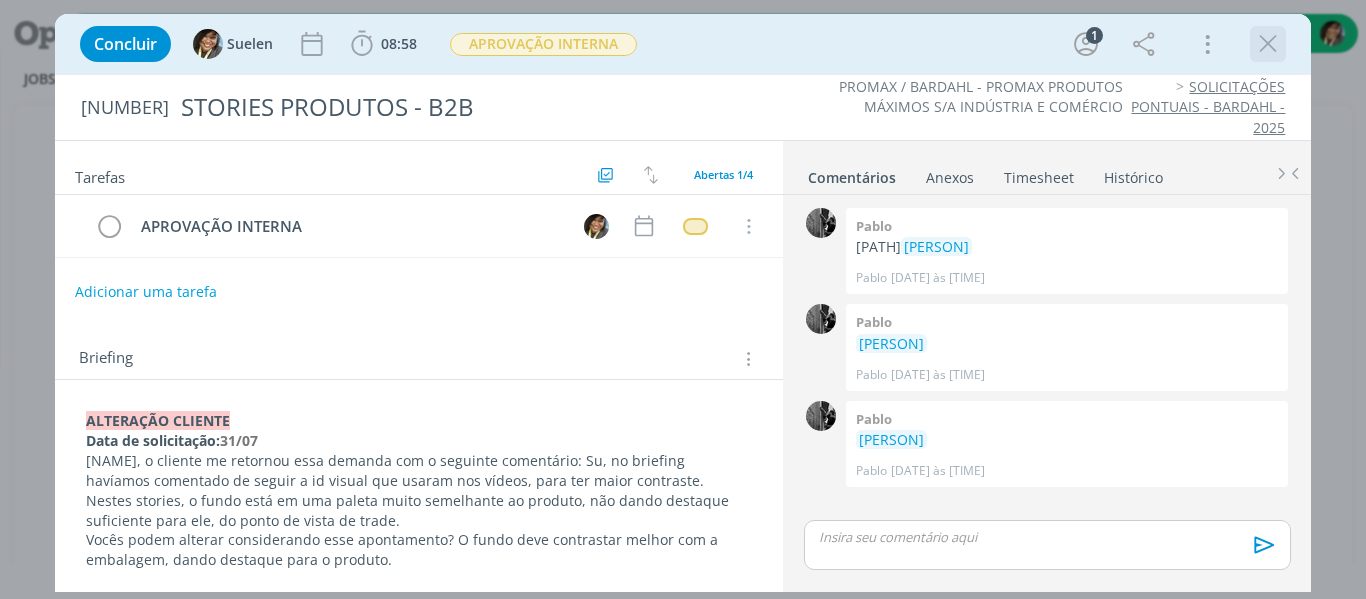 click at bounding box center (1268, 44) 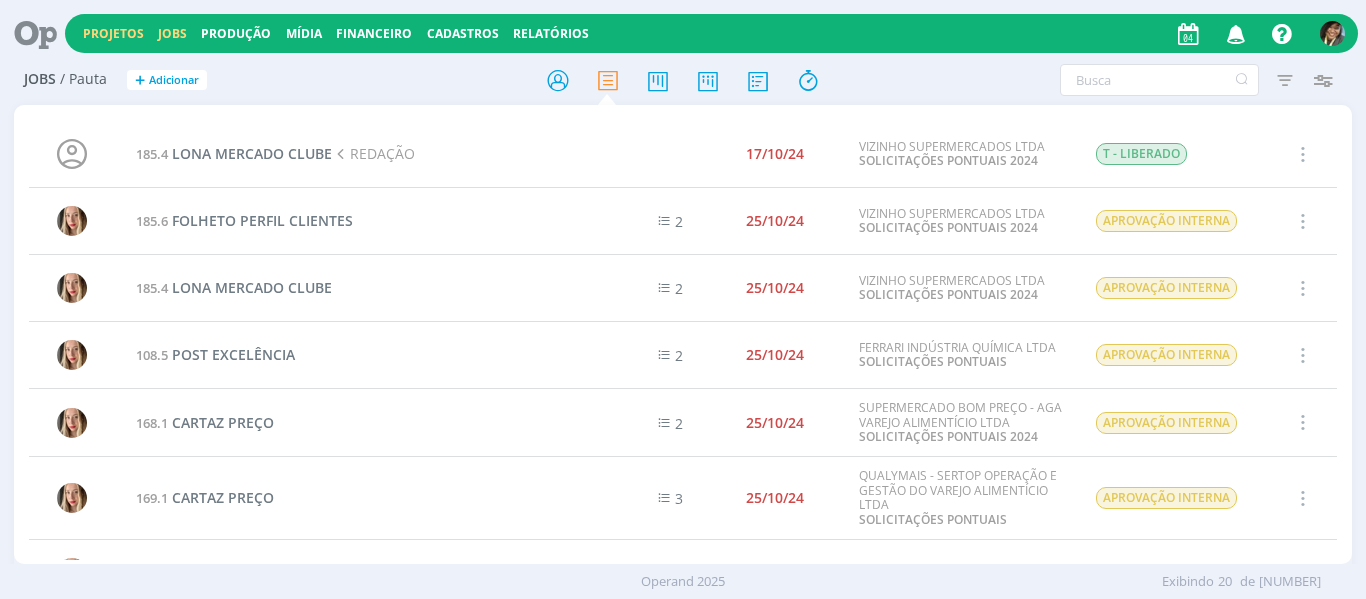 click on "Projetos" at bounding box center (113, 33) 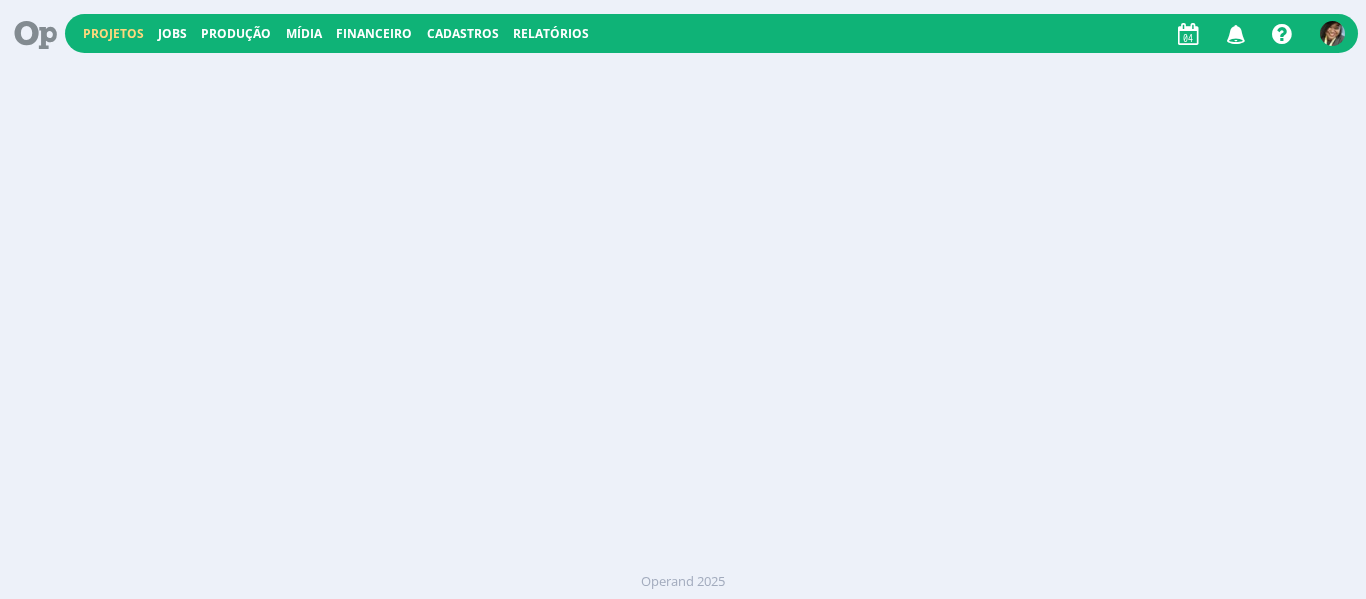 click on "Projetos" at bounding box center [113, 33] 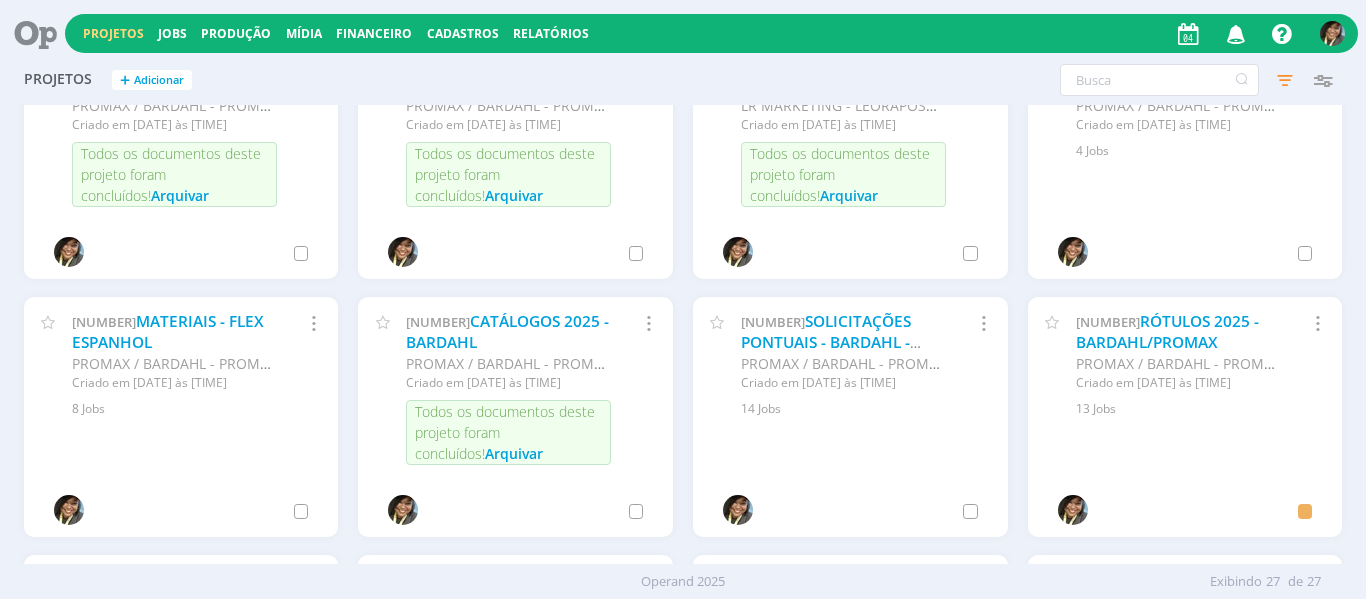 scroll, scrollTop: 882, scrollLeft: 0, axis: vertical 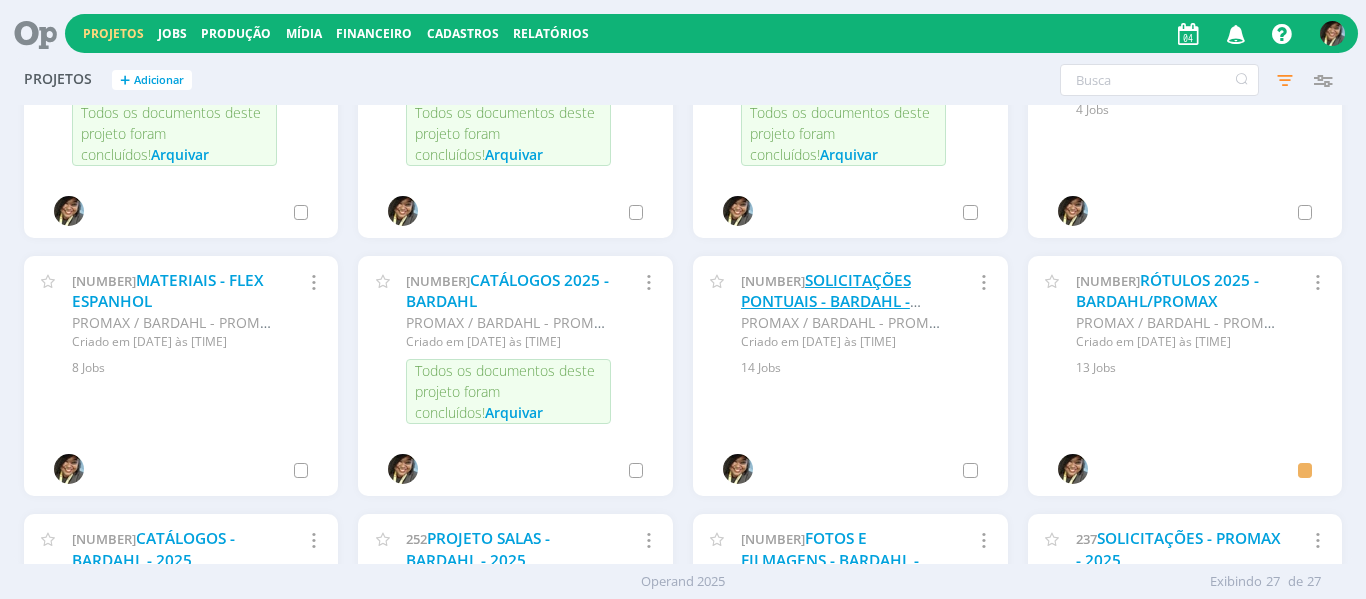click on "SOLICITAÇÕES PONTUAIS - BARDAHL - 2025" at bounding box center [826, 302] 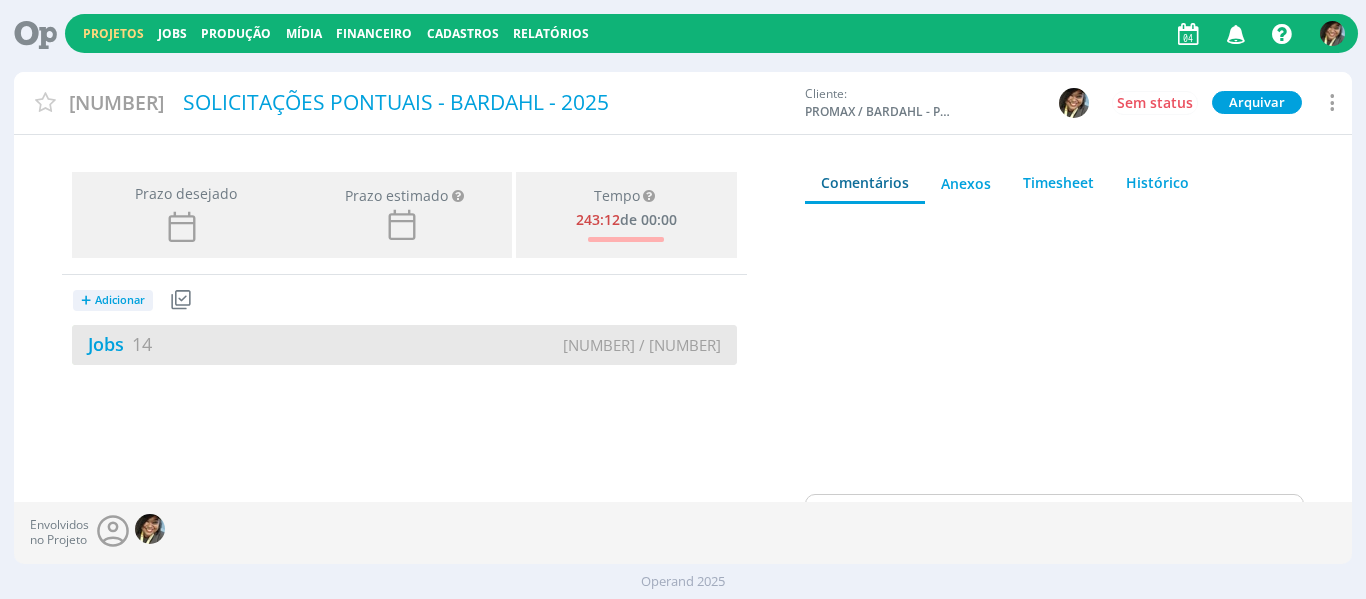 click on "Jobs 14" at bounding box center [238, 344] 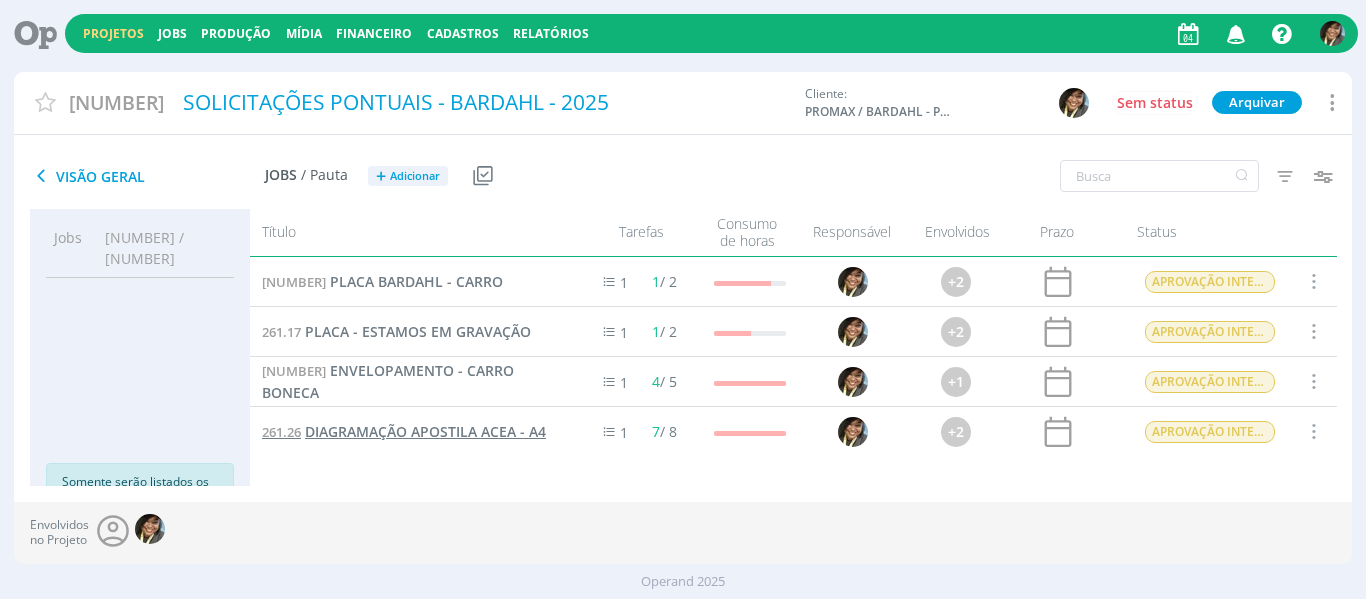scroll, scrollTop: 200, scrollLeft: 0, axis: vertical 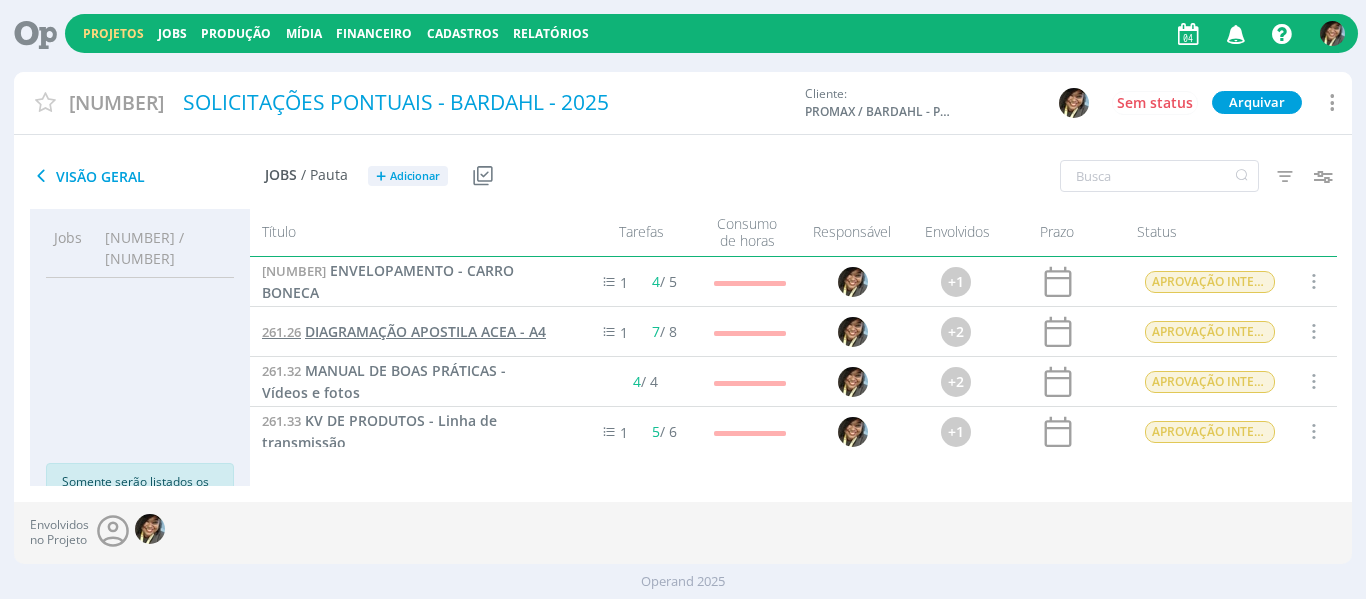 click on "DIAGRAMAÇÃO APOSTILA ACEA - A4" at bounding box center (425, 331) 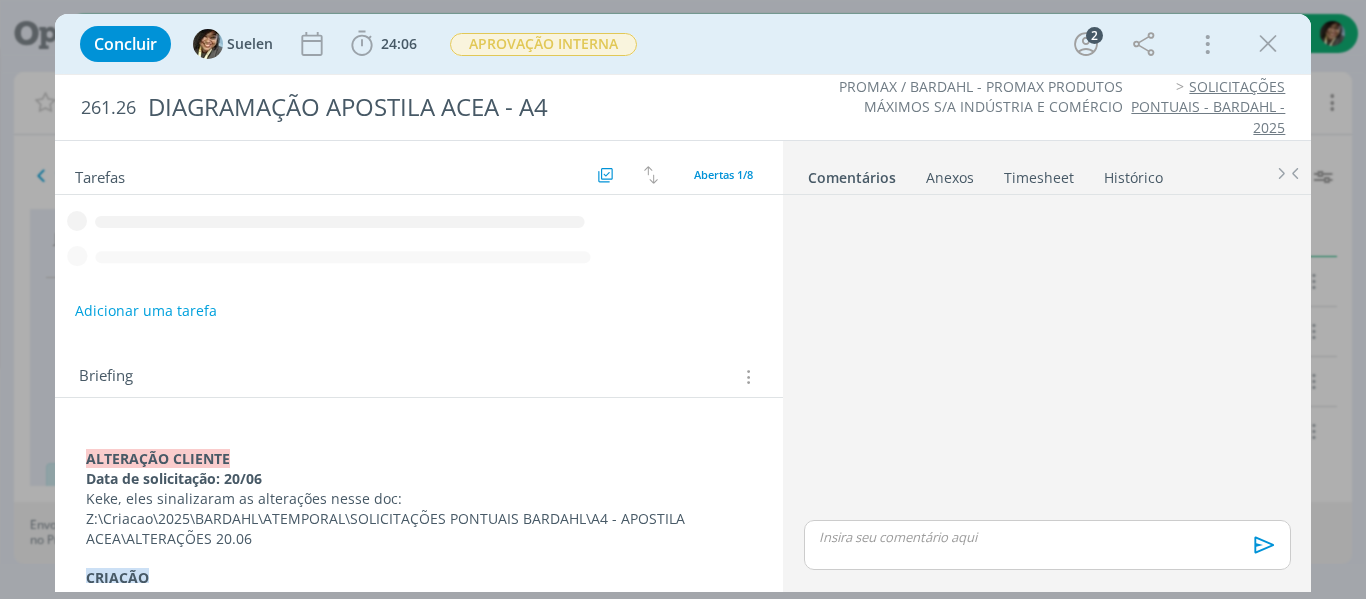 scroll, scrollTop: 454, scrollLeft: 0, axis: vertical 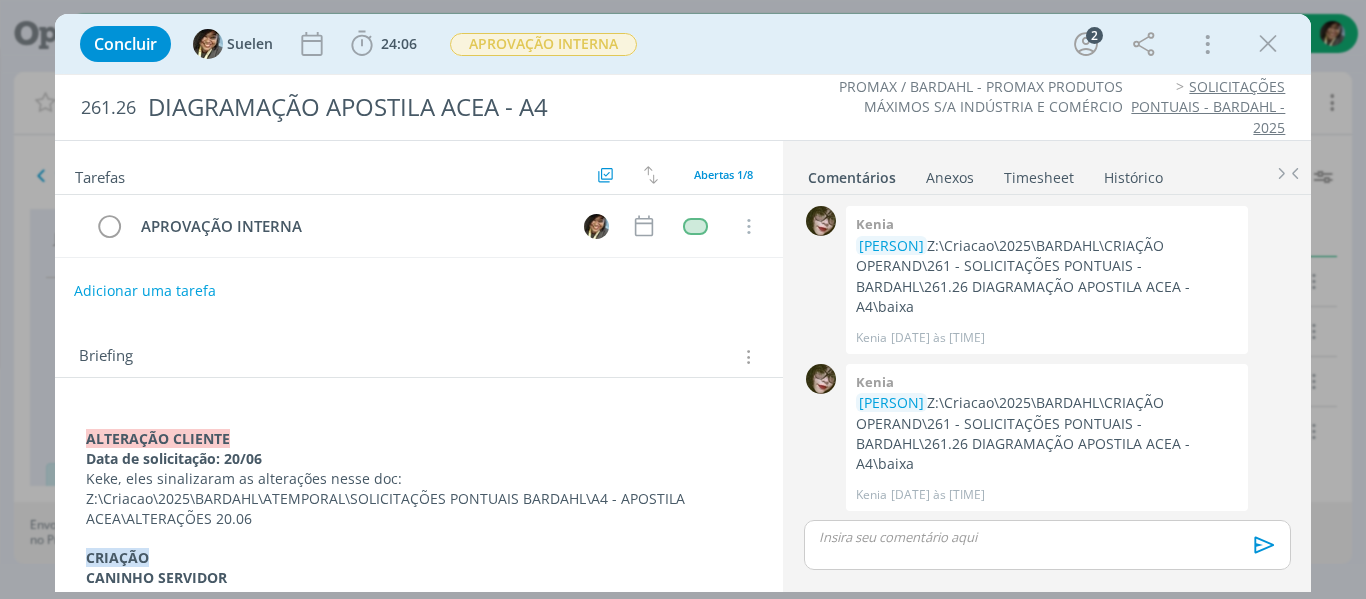click on "Adicionar uma tarefa" at bounding box center (145, 291) 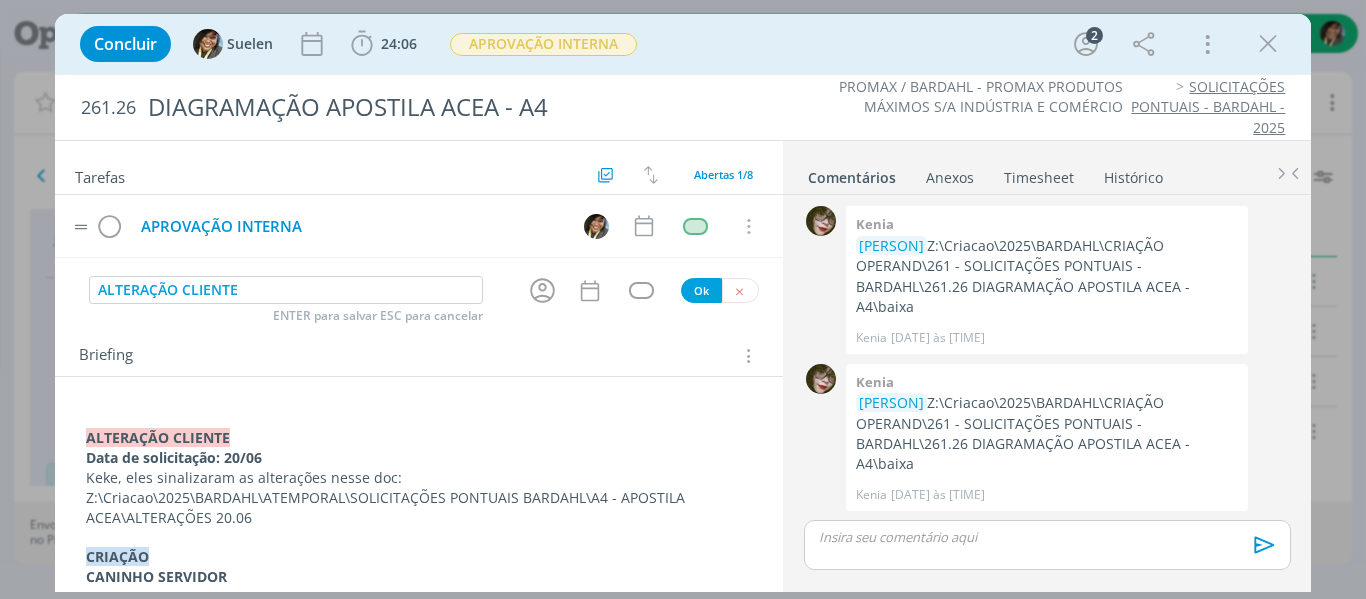 type on "ALTERAÇÃO CLIENTE" 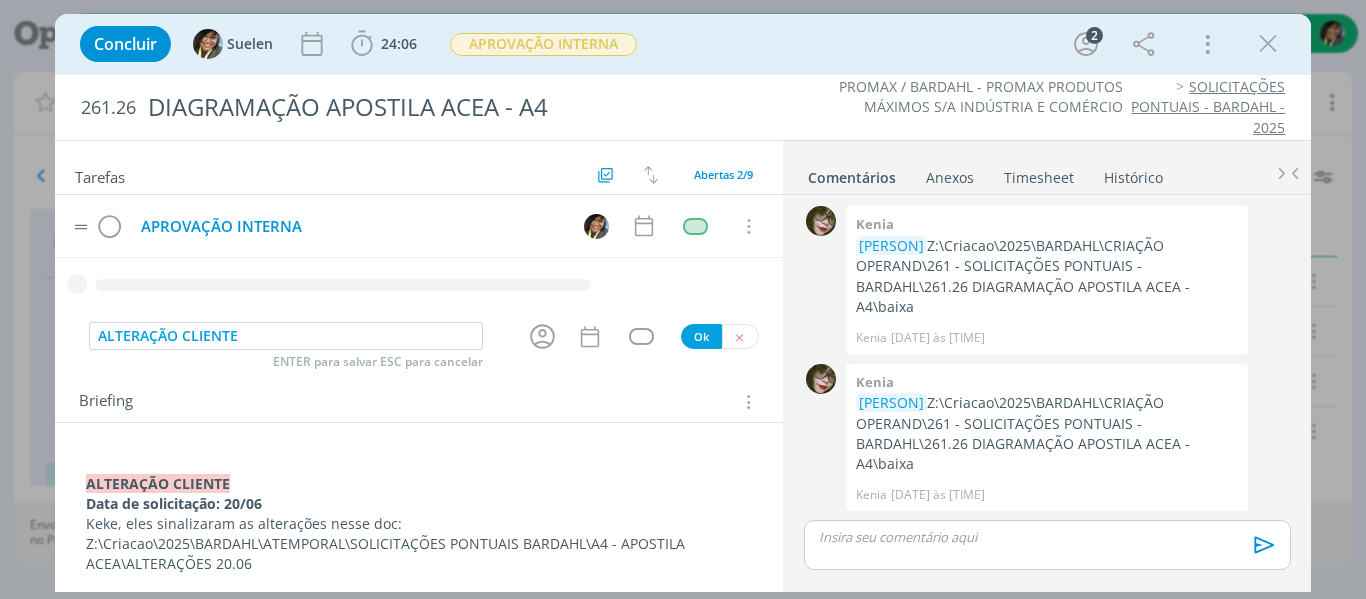 type 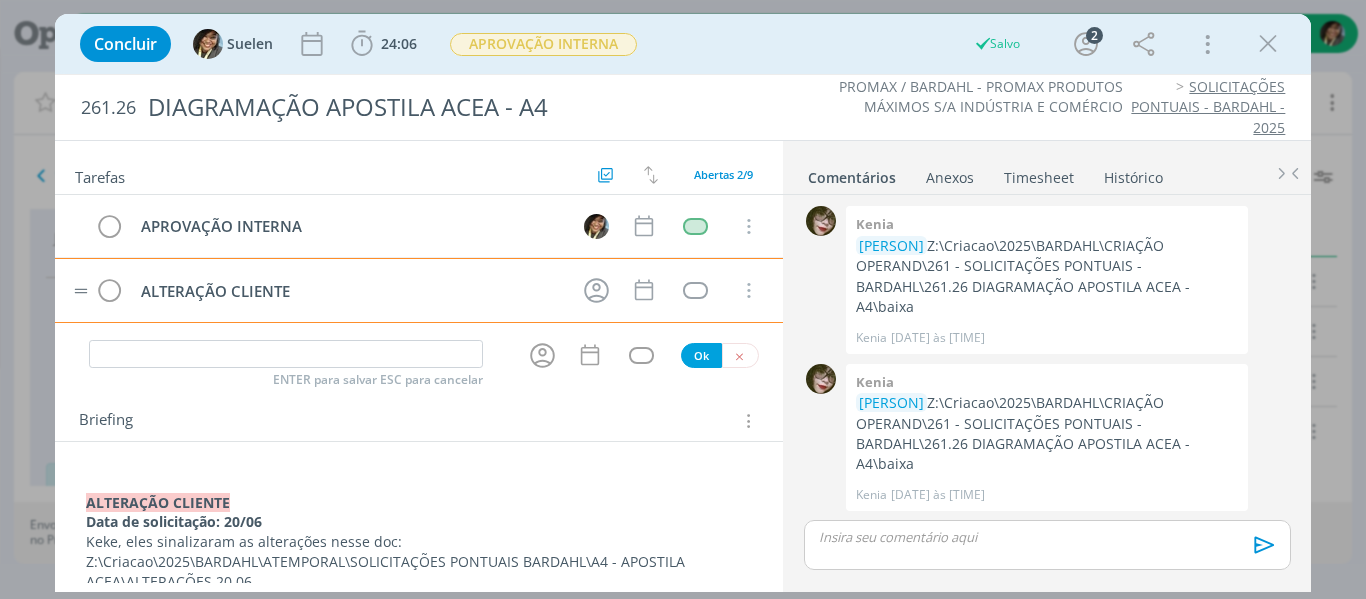 type 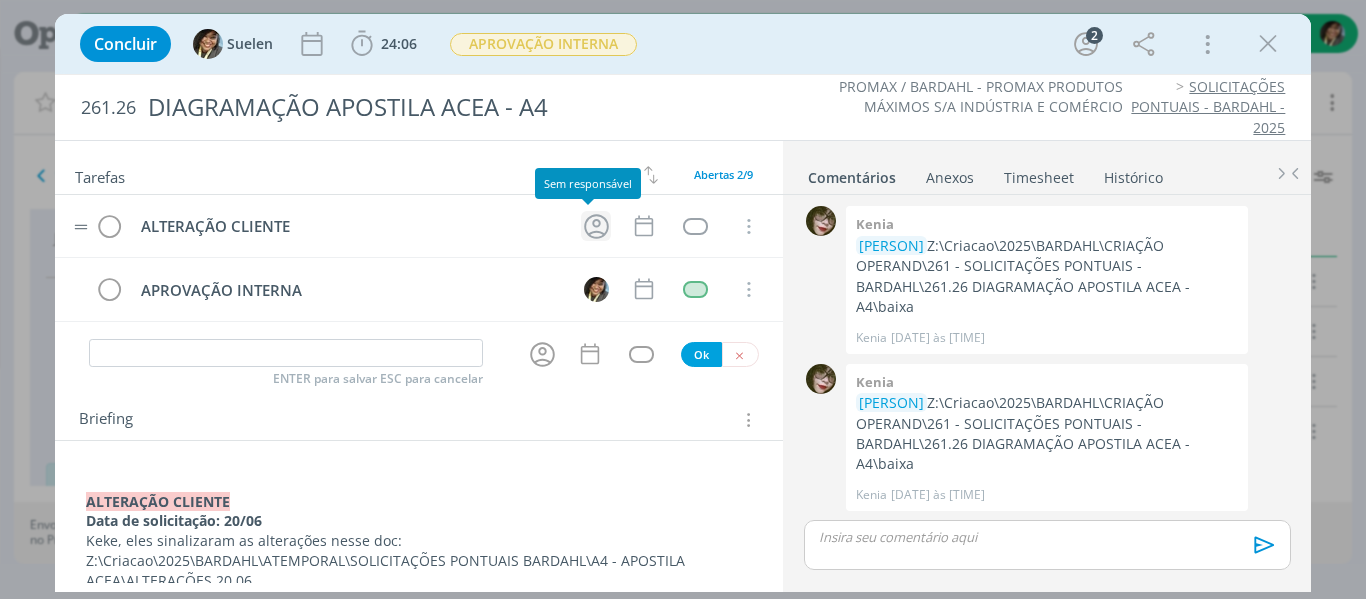 click 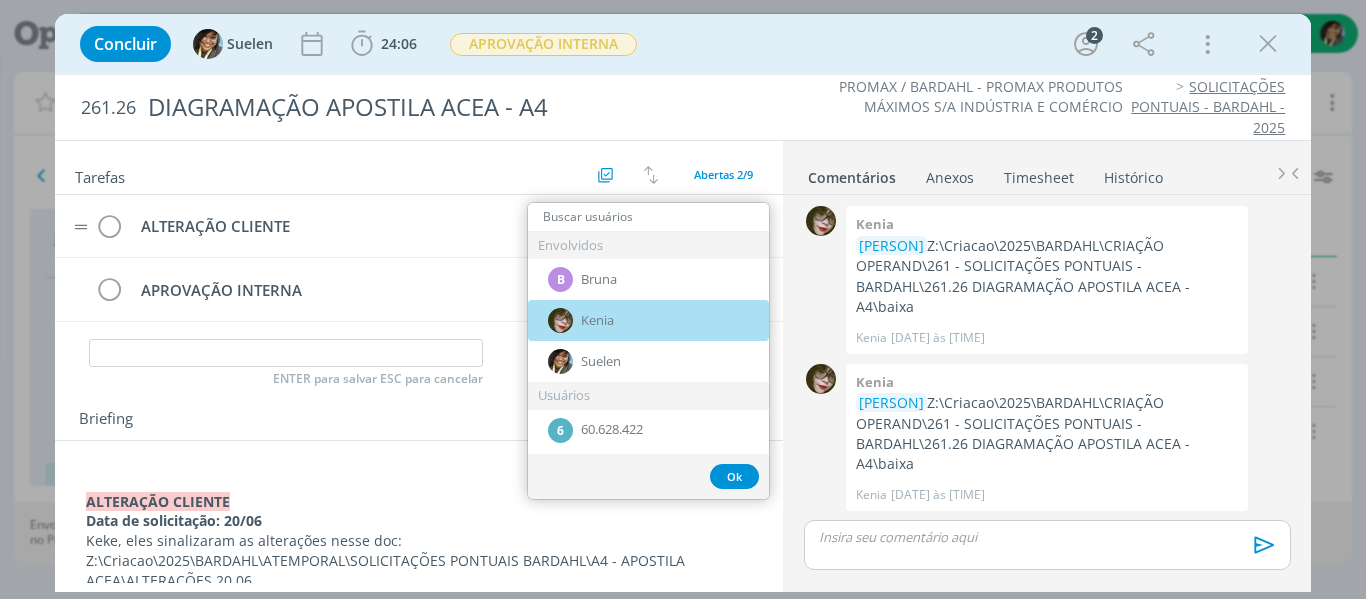 click on "Kenia" at bounding box center (648, 320) 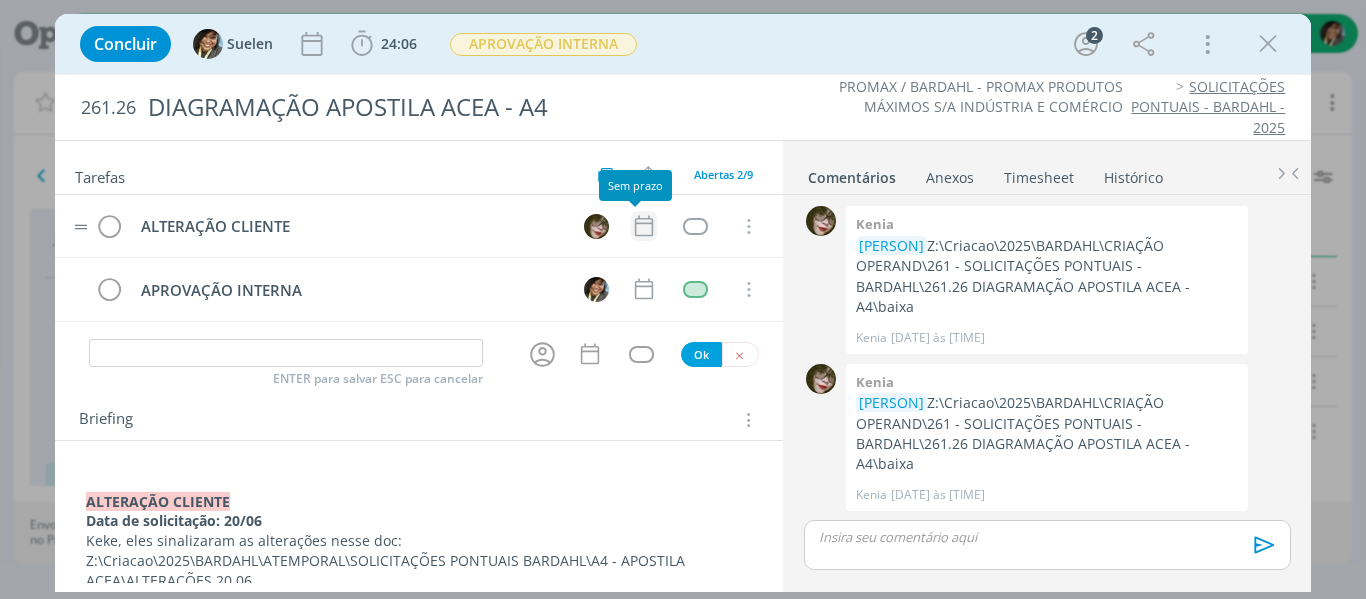 click 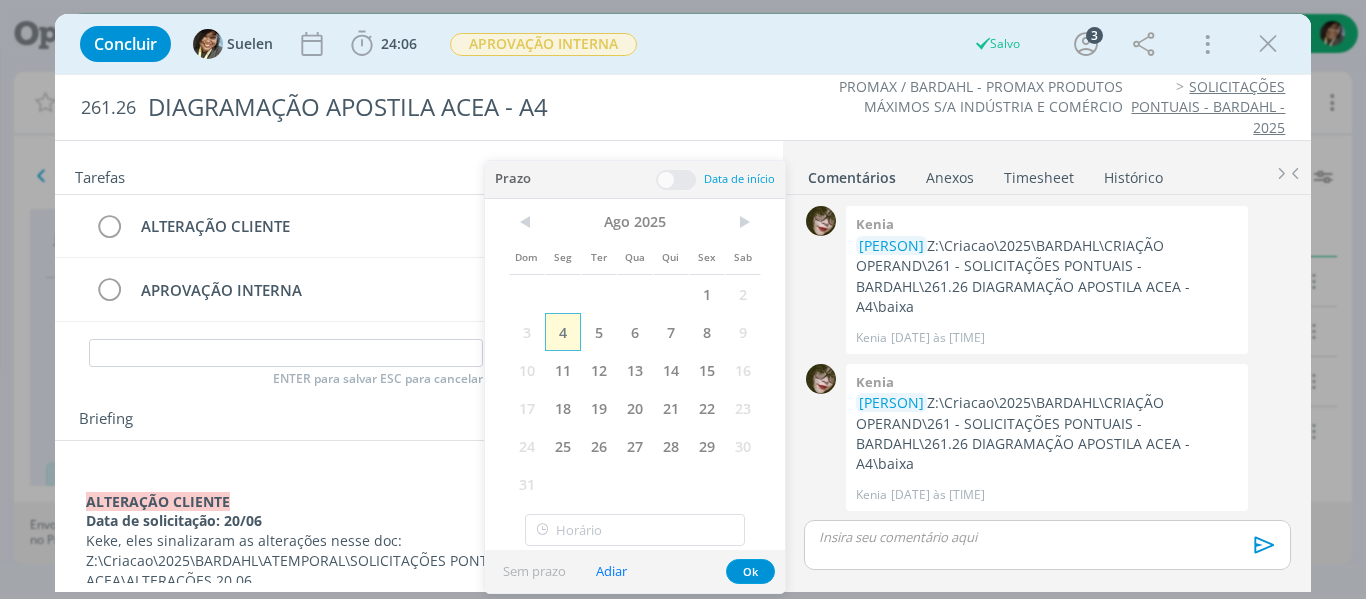 click on "4" at bounding box center [563, 332] 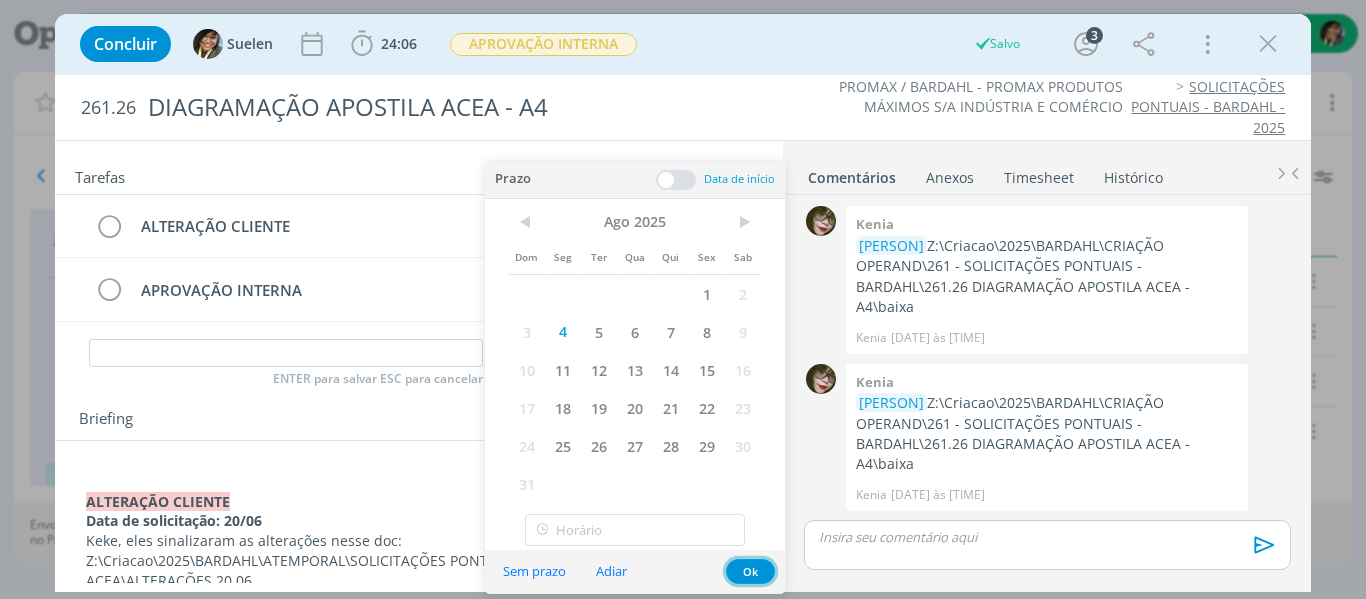 drag, startPoint x: 770, startPoint y: 574, endPoint x: 766, endPoint y: 553, distance: 21.377558 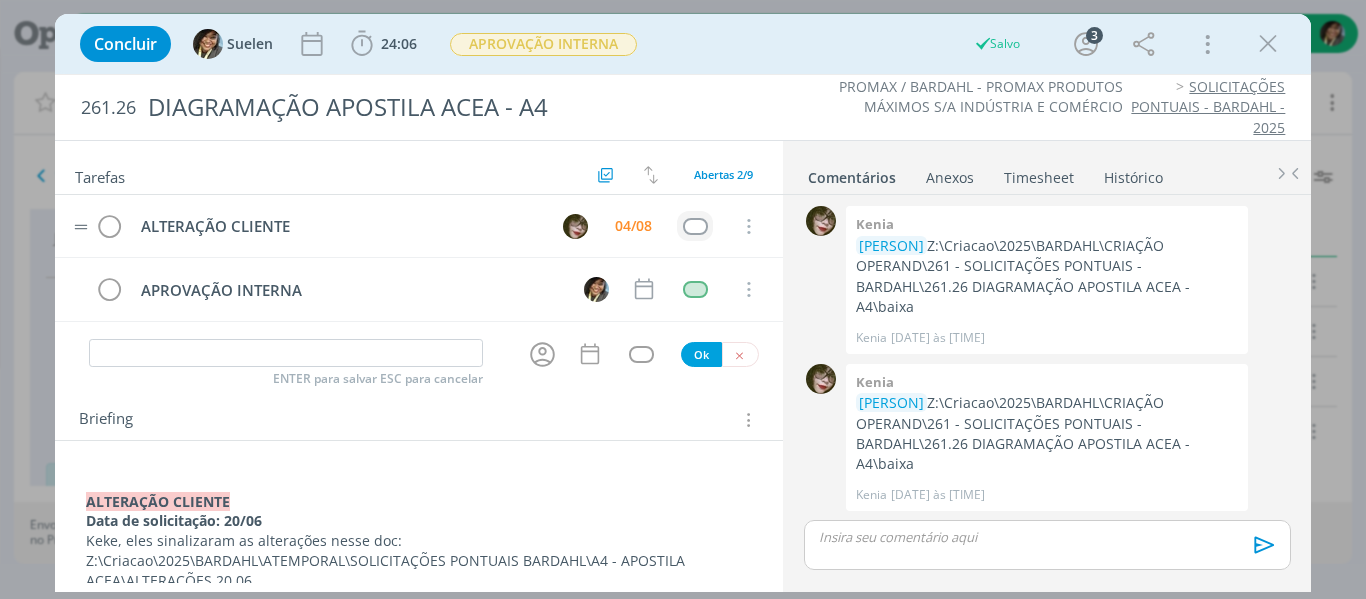 click at bounding box center [695, 226] 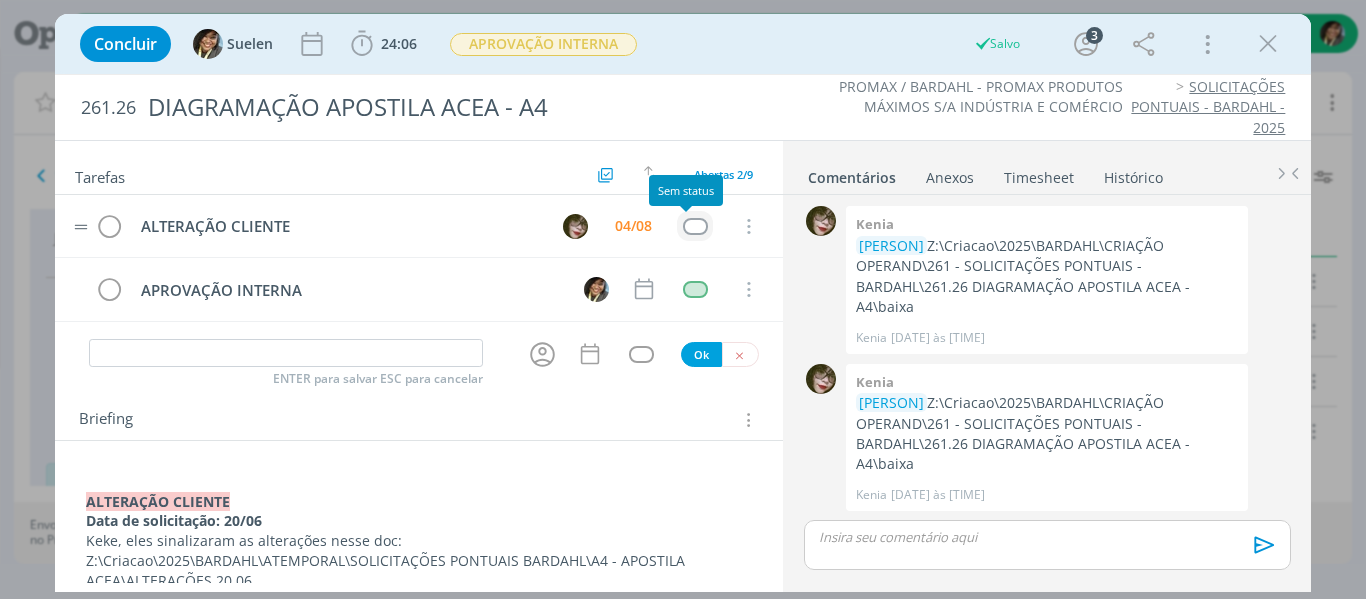 click at bounding box center [695, 226] 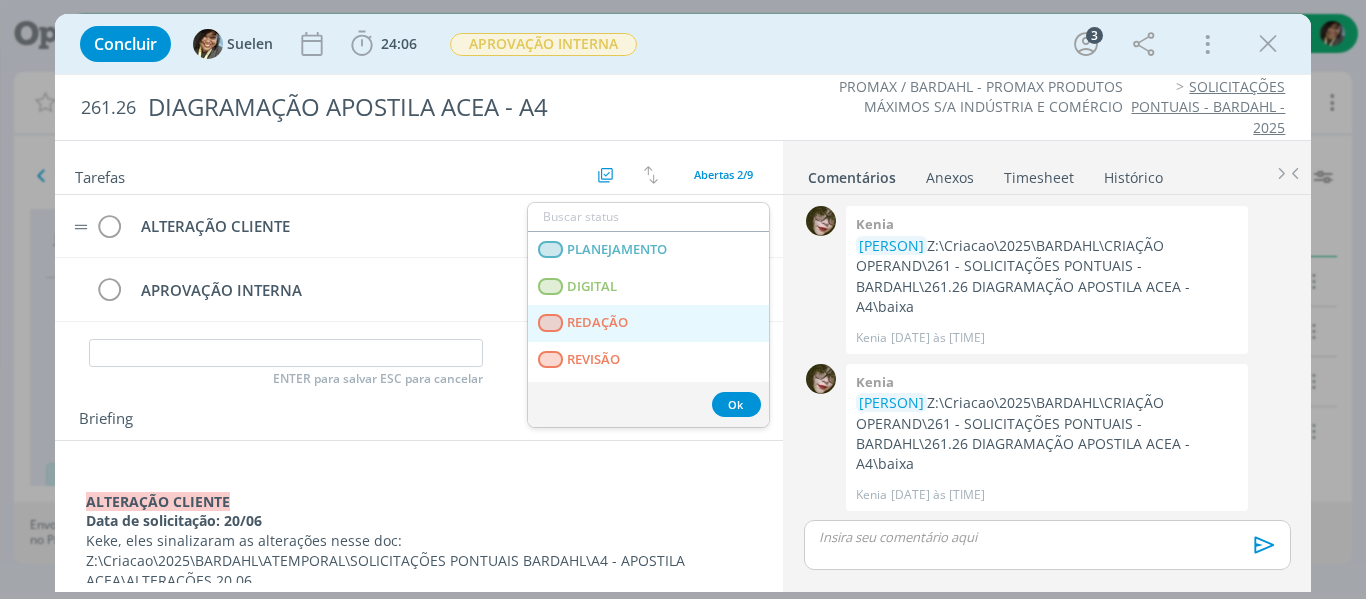 scroll, scrollTop: 510, scrollLeft: 0, axis: vertical 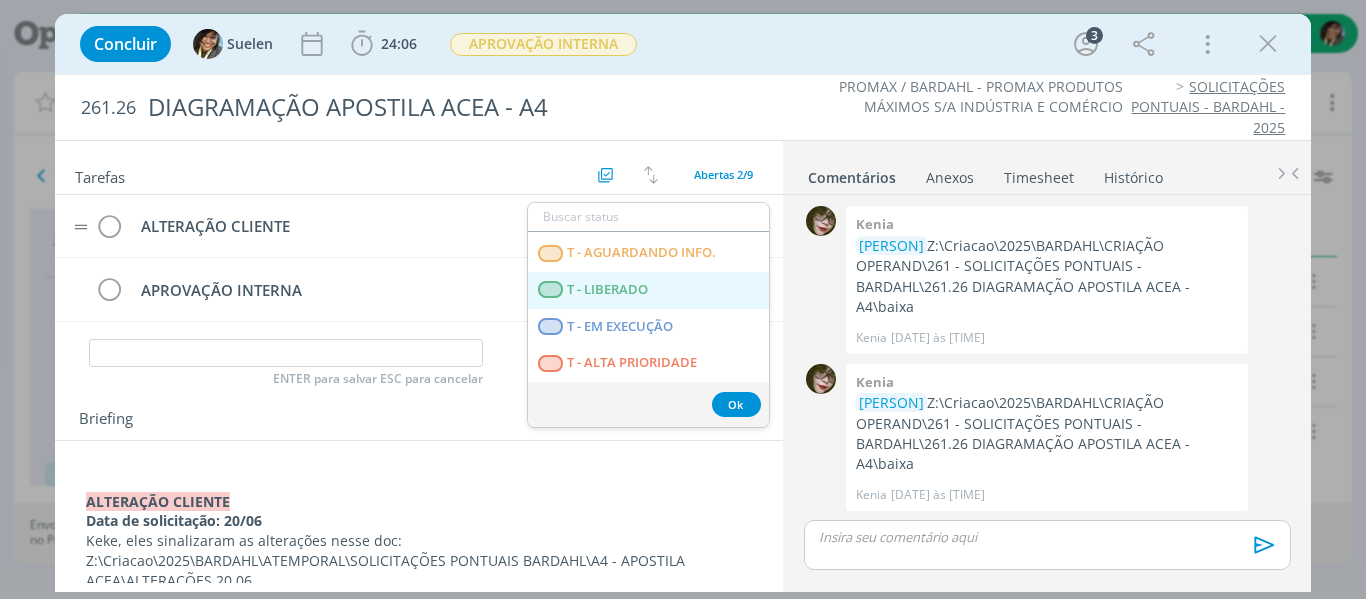 click on "T - LIBERADO" at bounding box center (648, 290) 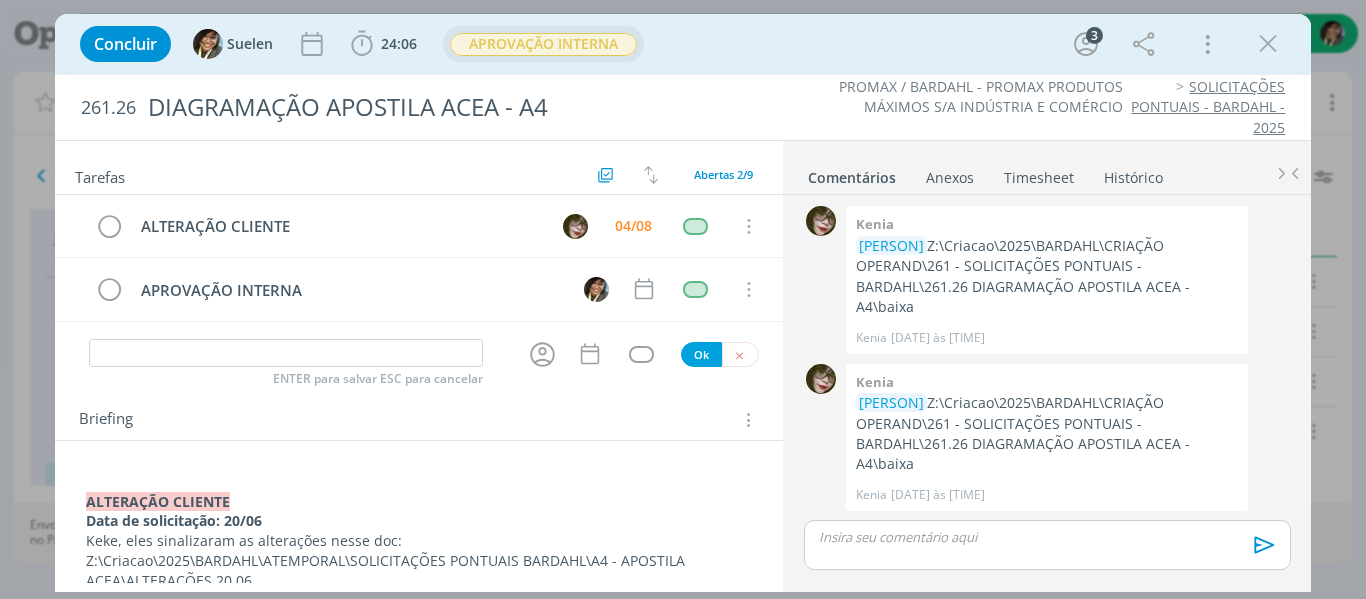 click on "APROVAÇÃO INTERNA" at bounding box center [543, 44] 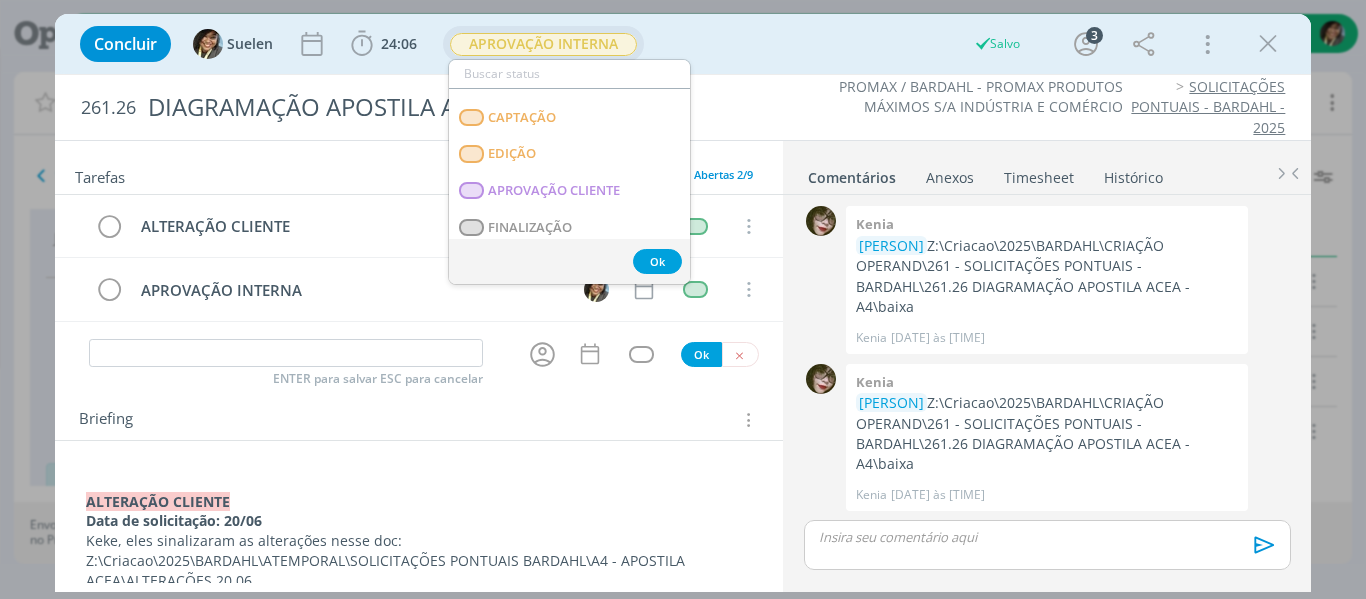 scroll, scrollTop: 200, scrollLeft: 0, axis: vertical 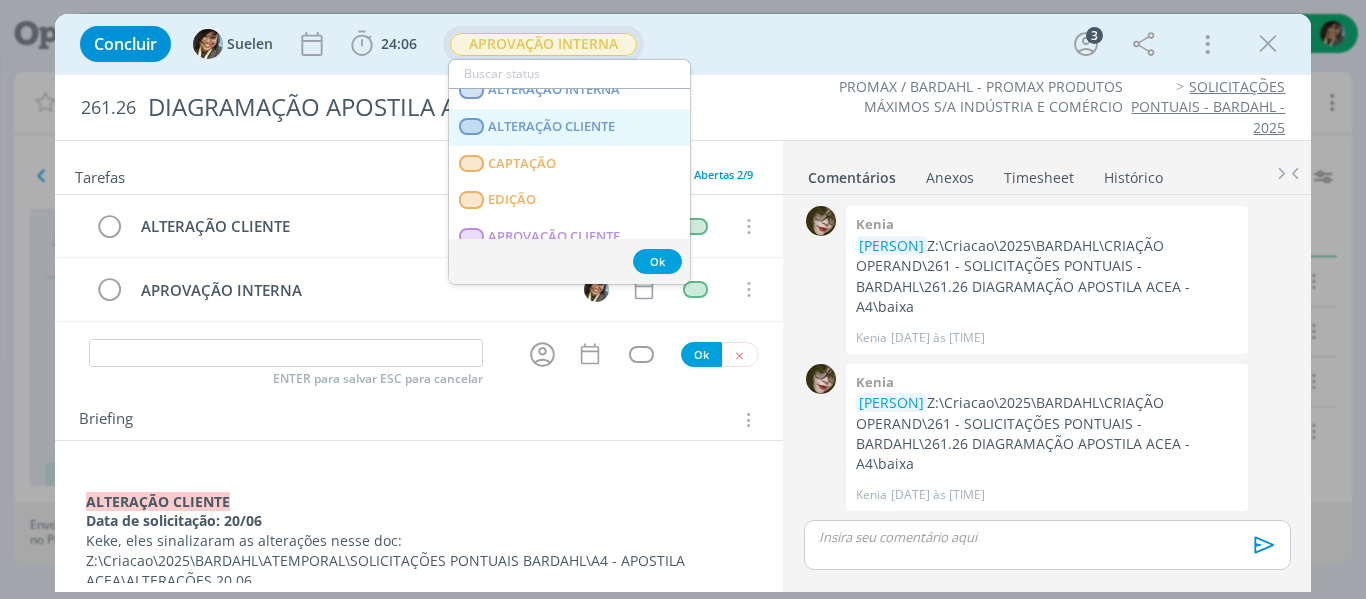 click on "ALTERAÇÃO CLIENTE" at bounding box center (551, 127) 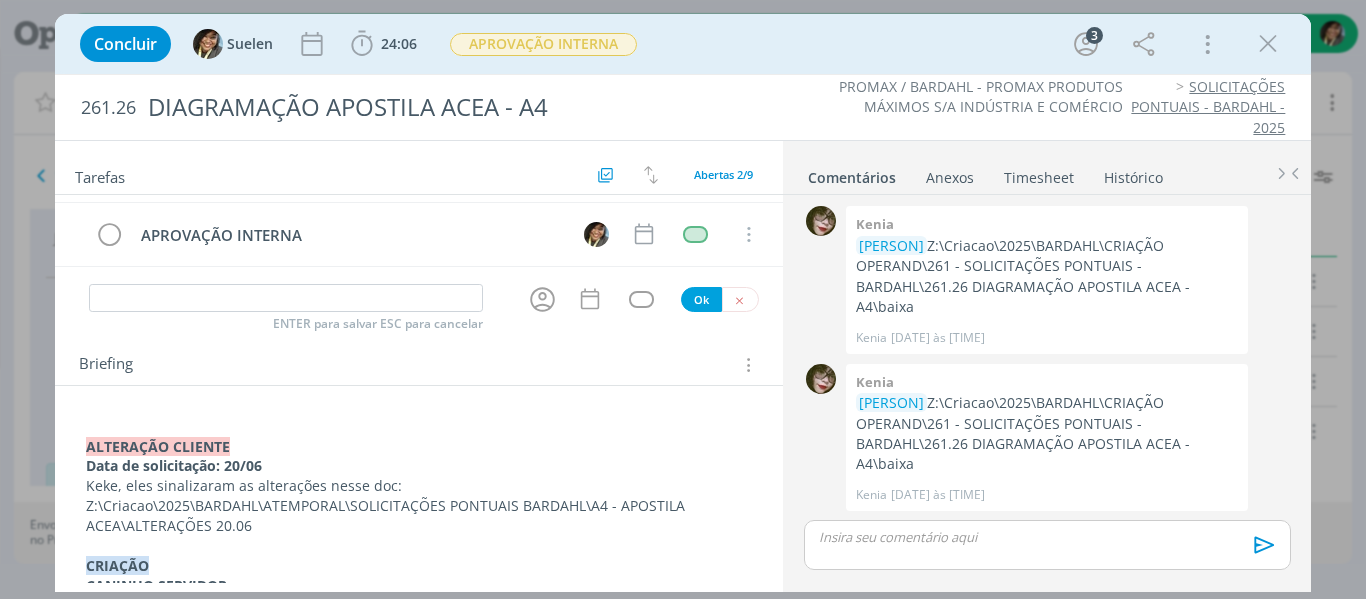 scroll, scrollTop: 100, scrollLeft: 0, axis: vertical 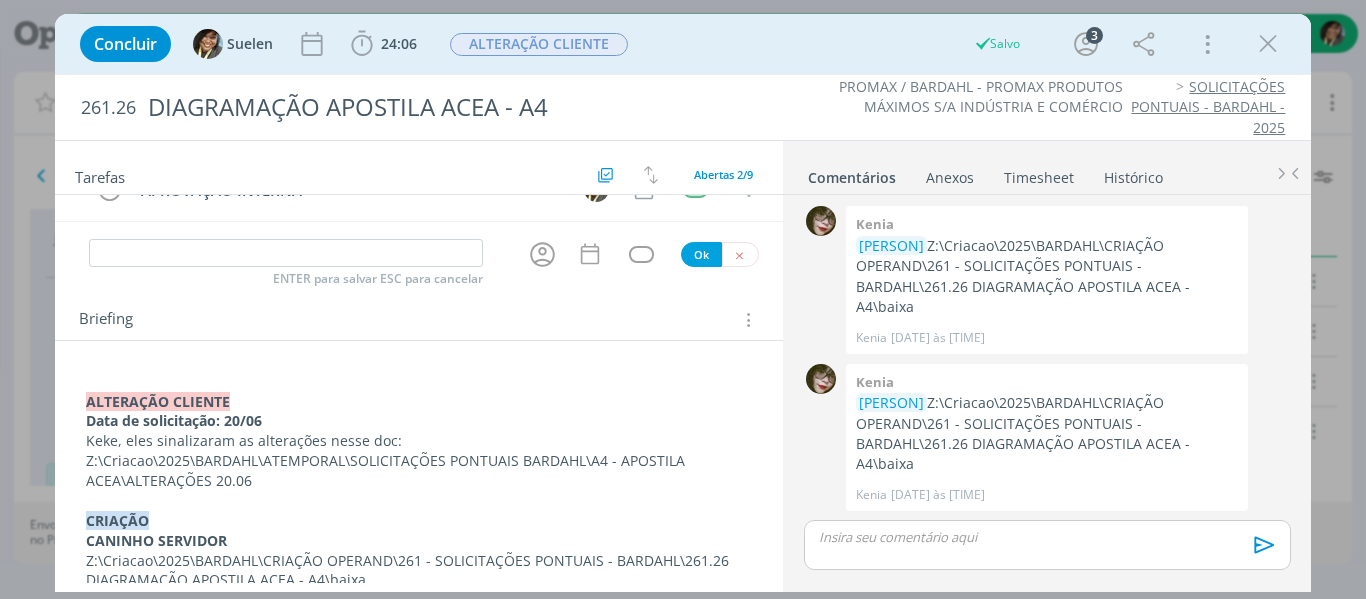 click at bounding box center [419, 382] 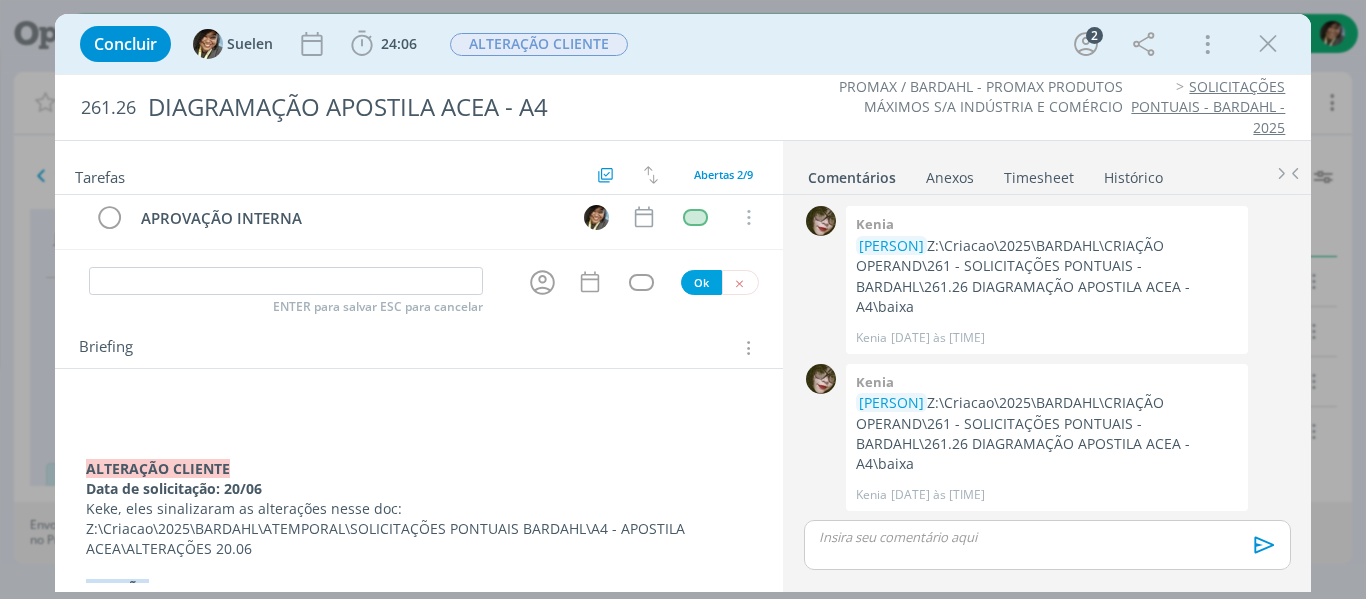 scroll, scrollTop: 0, scrollLeft: 0, axis: both 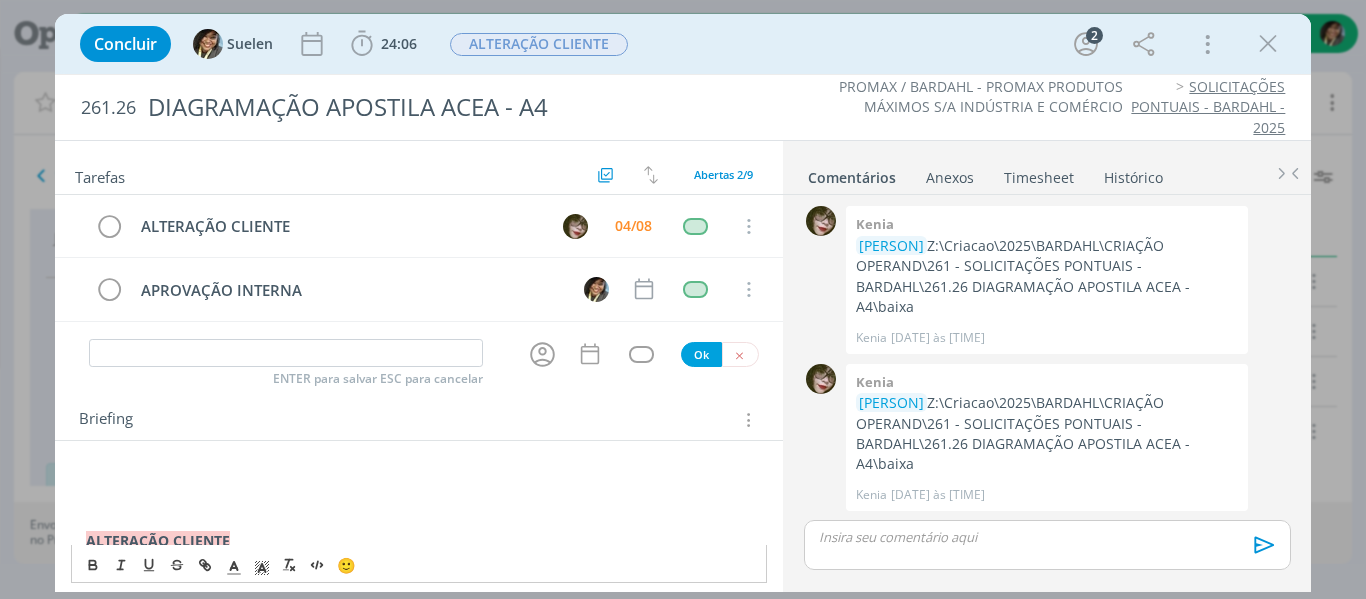 click at bounding box center (419, 502) 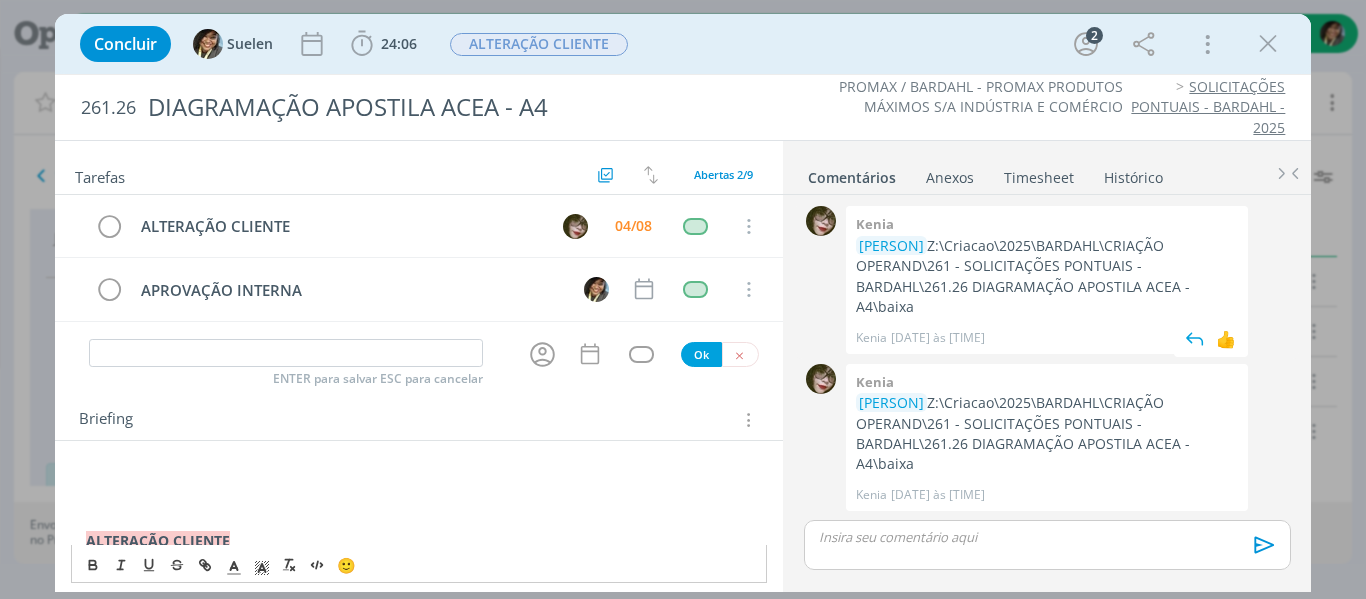 type 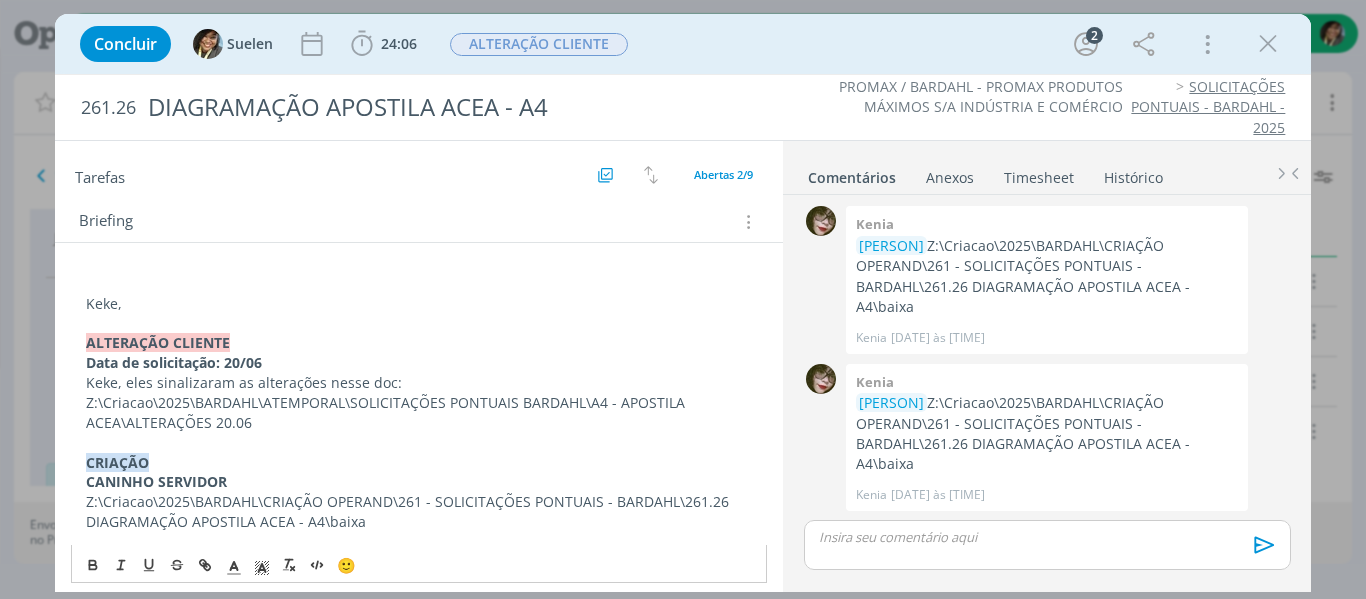 scroll, scrollTop: 200, scrollLeft: 0, axis: vertical 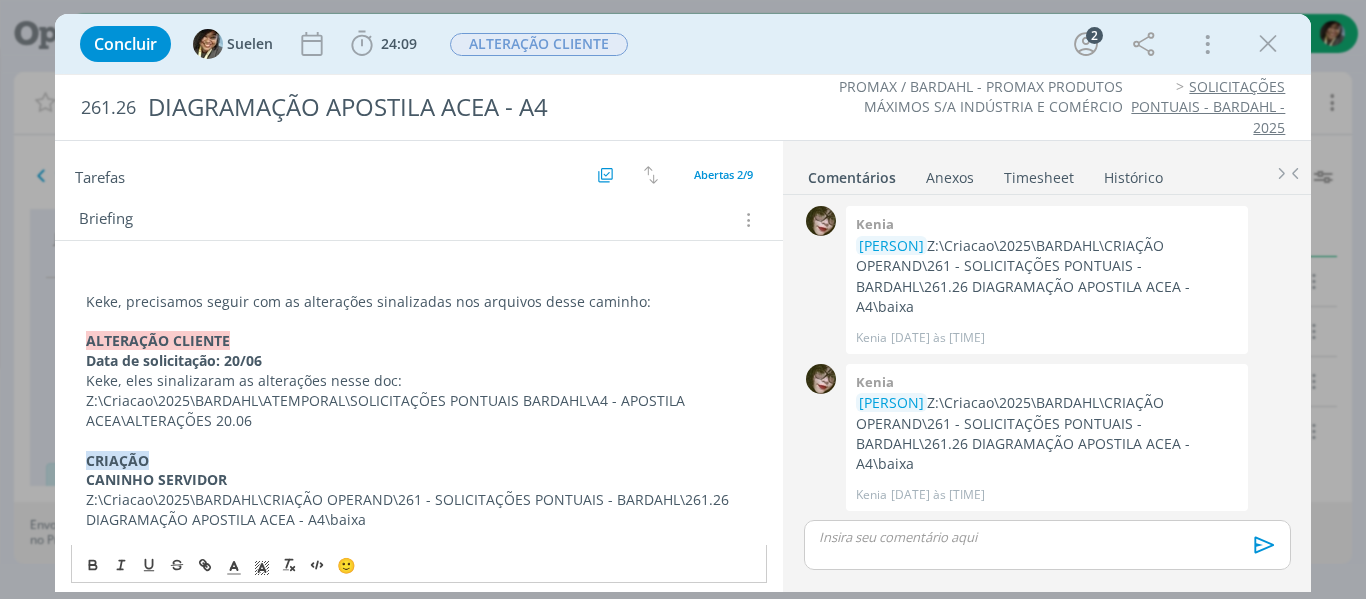 click on "Keke, precisamos seguir com as alterações sinalizadas nos arquivos desse caminho:" at bounding box center (419, 302) 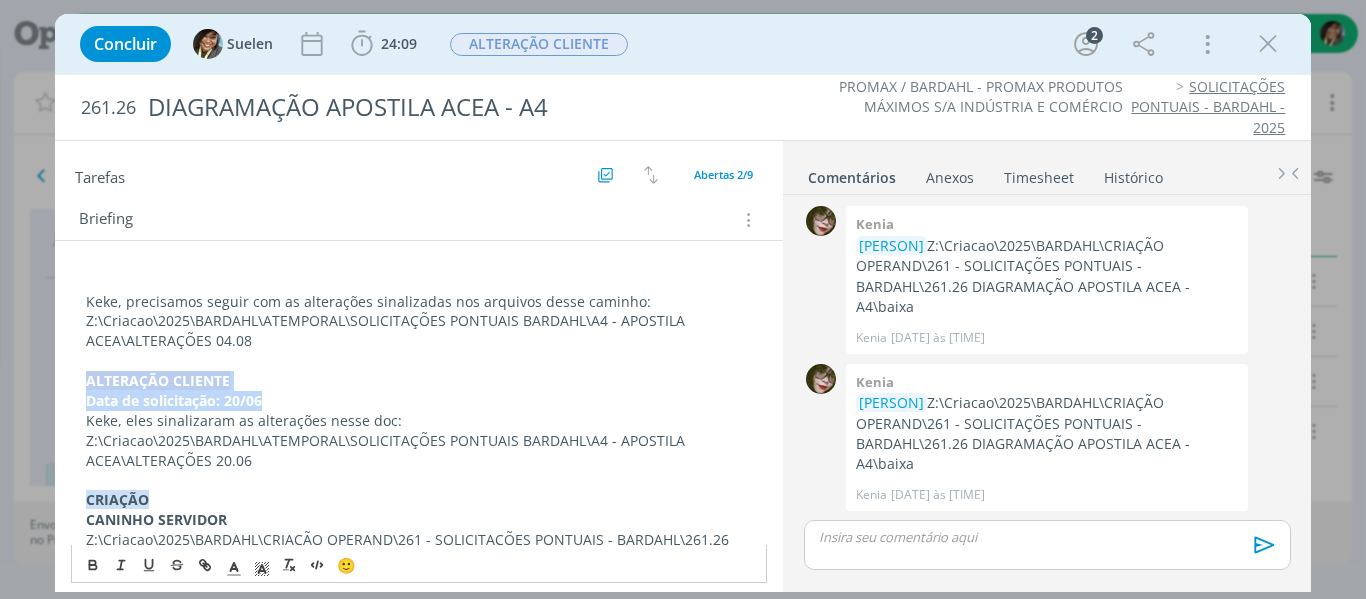 drag, startPoint x: 228, startPoint y: 403, endPoint x: 28, endPoint y: 372, distance: 202.38824 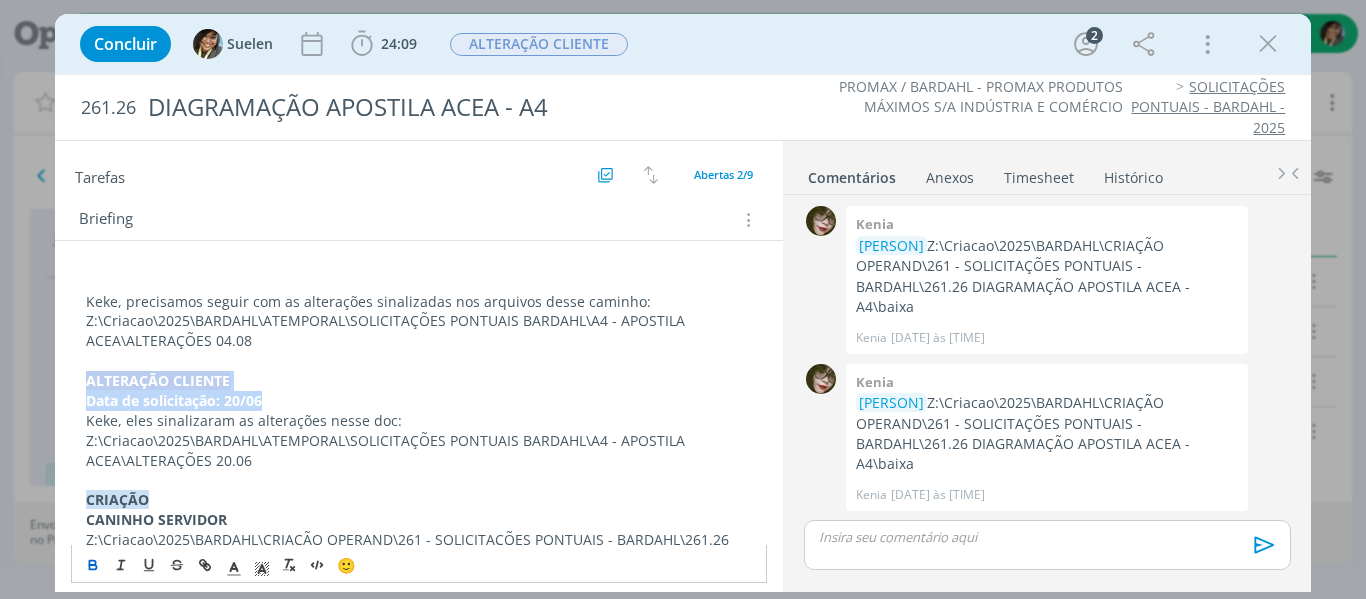 copy on "ALTERAÇÃO CLIENTE                                                                                  Data de solicitação: [DATE]" 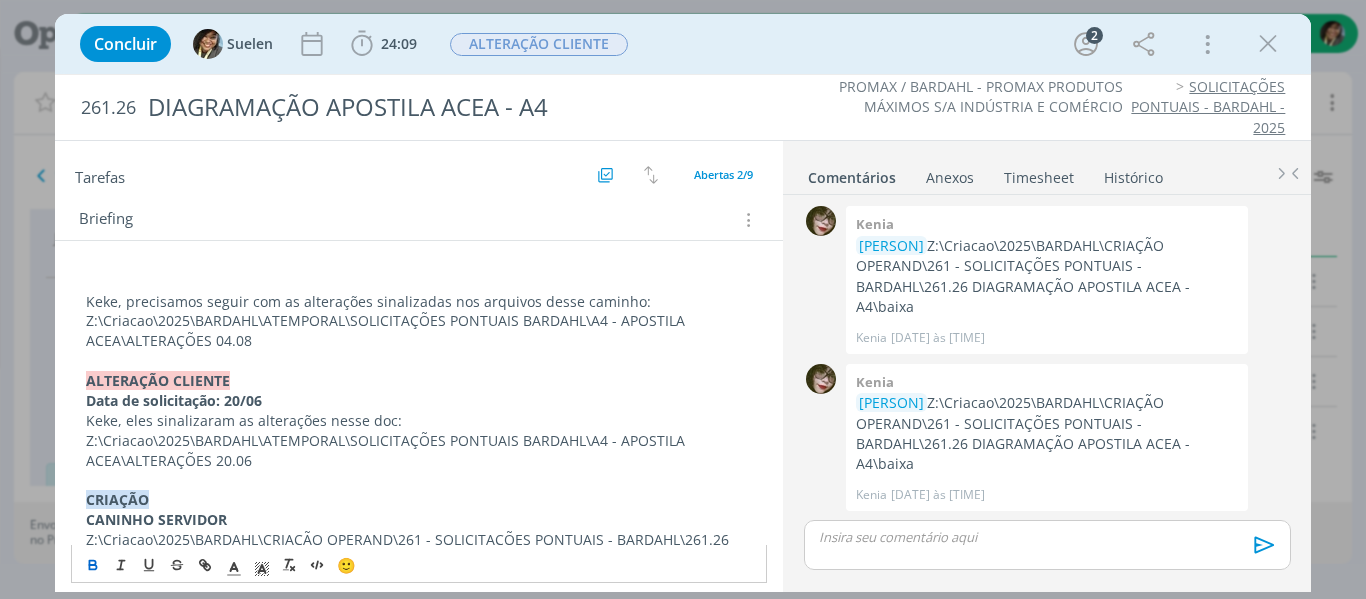click on "[PERSON], precisamos seguir com as alterações sinalizadas nos arquivos desse caminho: [PATH] Data de solicitação: [DATE] [PERSON], eles sinalizaram as alterações nesse doc: [PATH] ﻿ CRIAÇÃO                                                                                          [PERSON] Z:[PATH] Data de solicitação: [DATE] [PERSON] Aqui alguns pontos: 1- Seguir como referência um modelo mais clean, mais moderno. Ex:" at bounding box center [419, 1335] 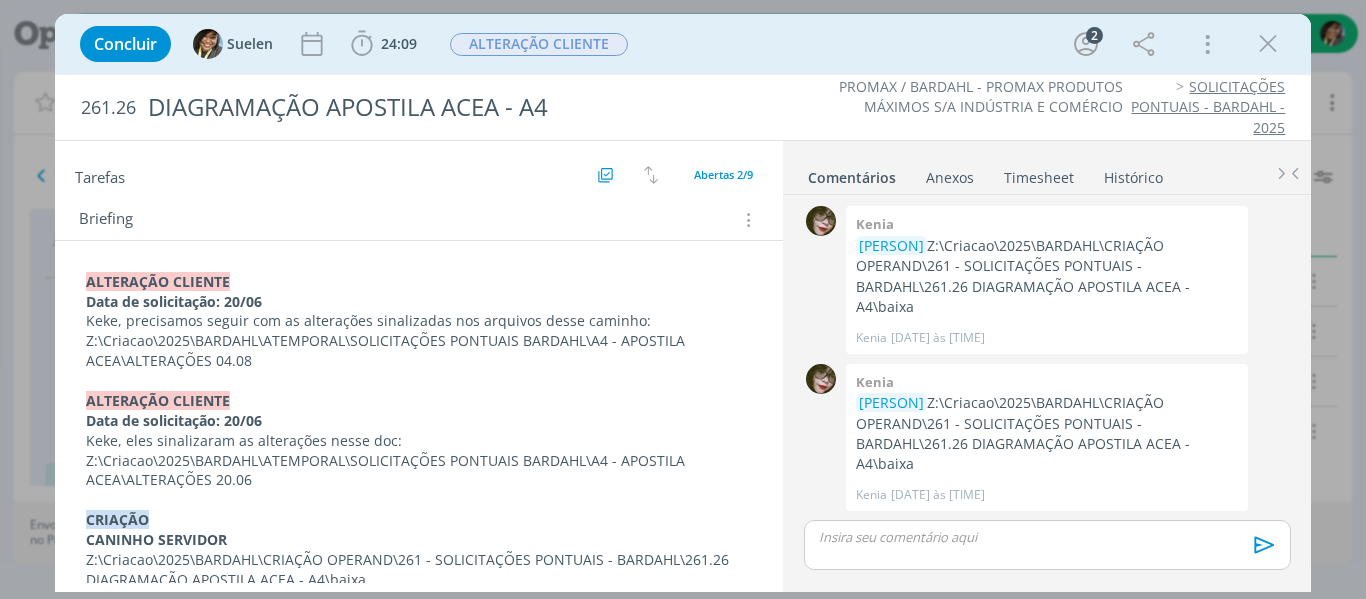 click on "Data de solicitação: 20/06" at bounding box center [419, 302] 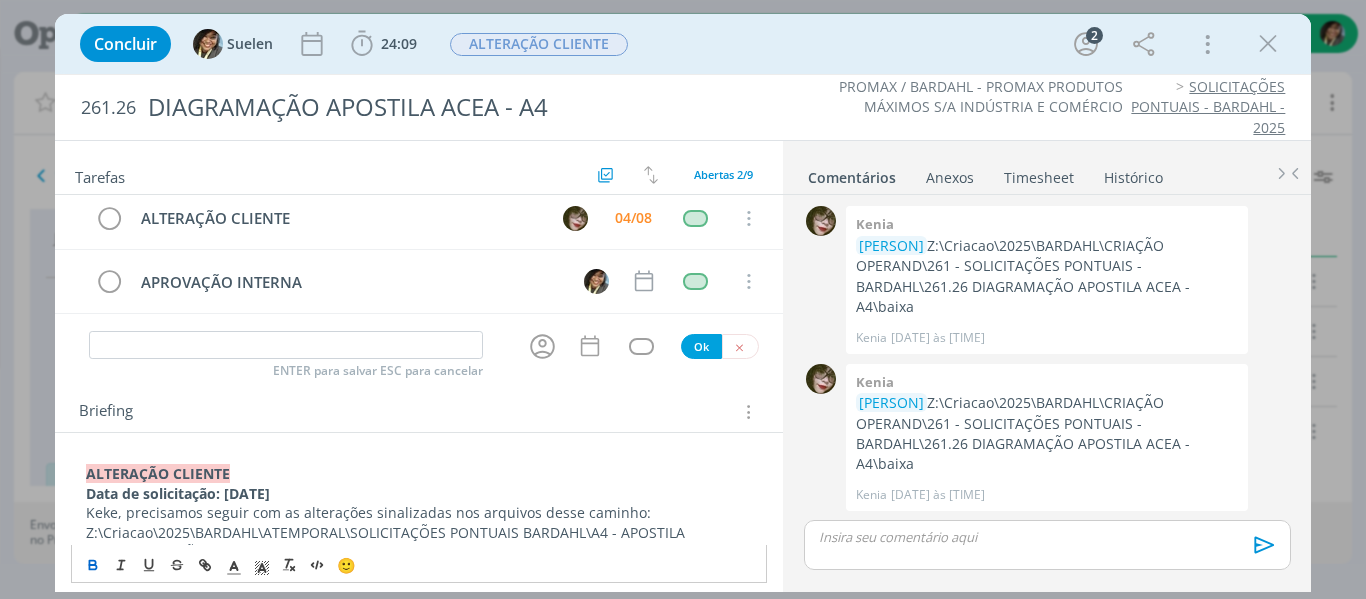 scroll, scrollTop: 0, scrollLeft: 0, axis: both 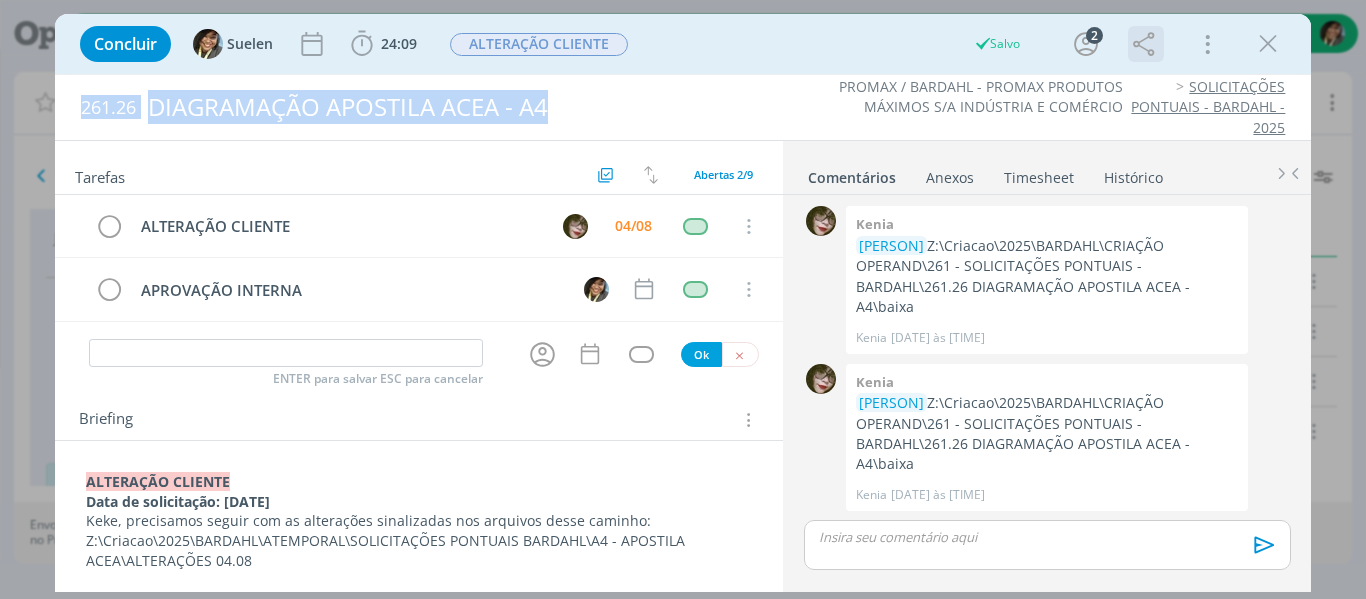 drag, startPoint x: 1247, startPoint y: 41, endPoint x: 1162, endPoint y: 51, distance: 85.58621 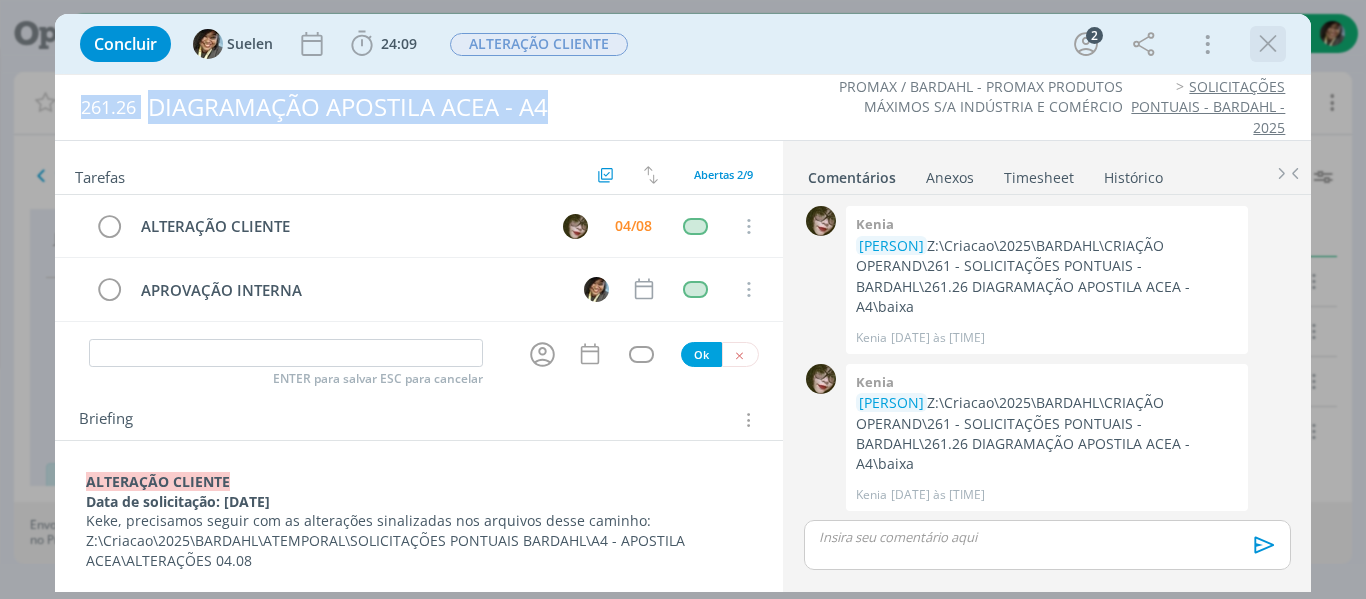 click at bounding box center [1268, 44] 